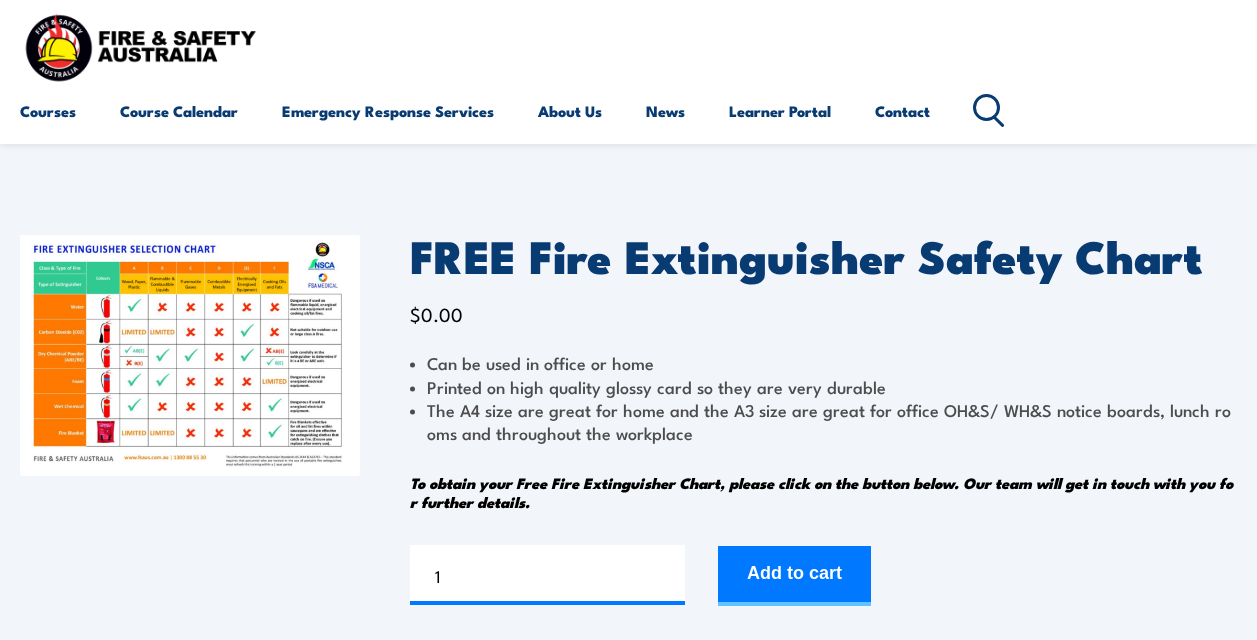 scroll, scrollTop: 0, scrollLeft: 0, axis: both 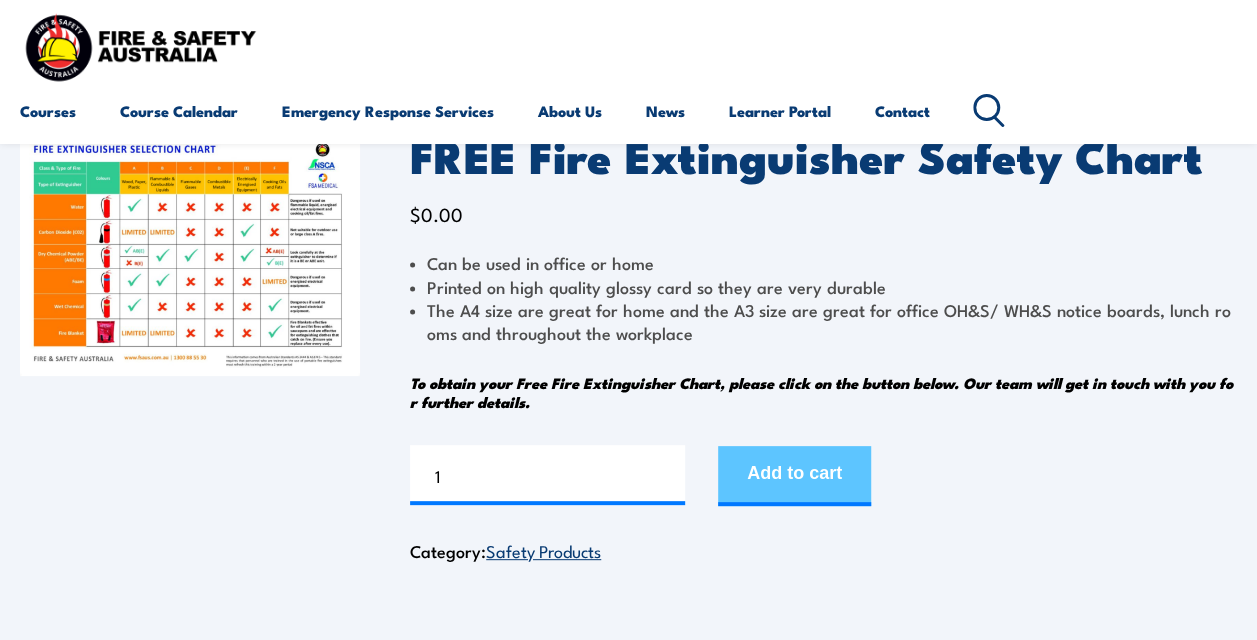 click on "Add to cart" at bounding box center [794, 476] 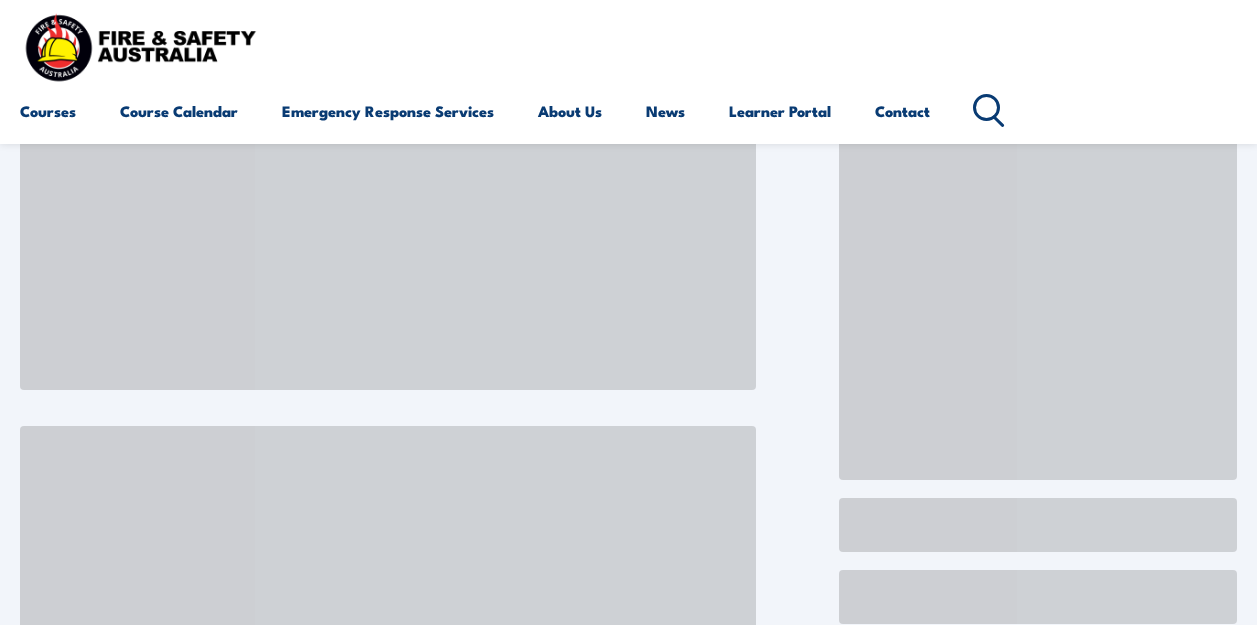 scroll, scrollTop: 0, scrollLeft: 0, axis: both 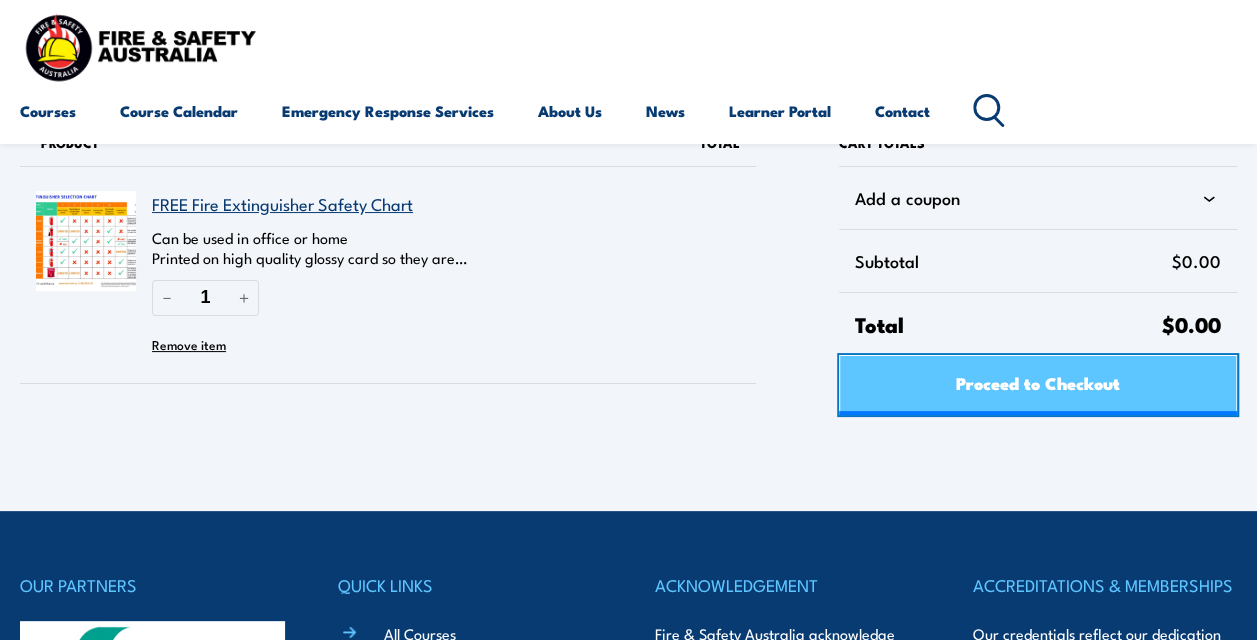 click on "Proceed to Checkout" at bounding box center (1038, 382) 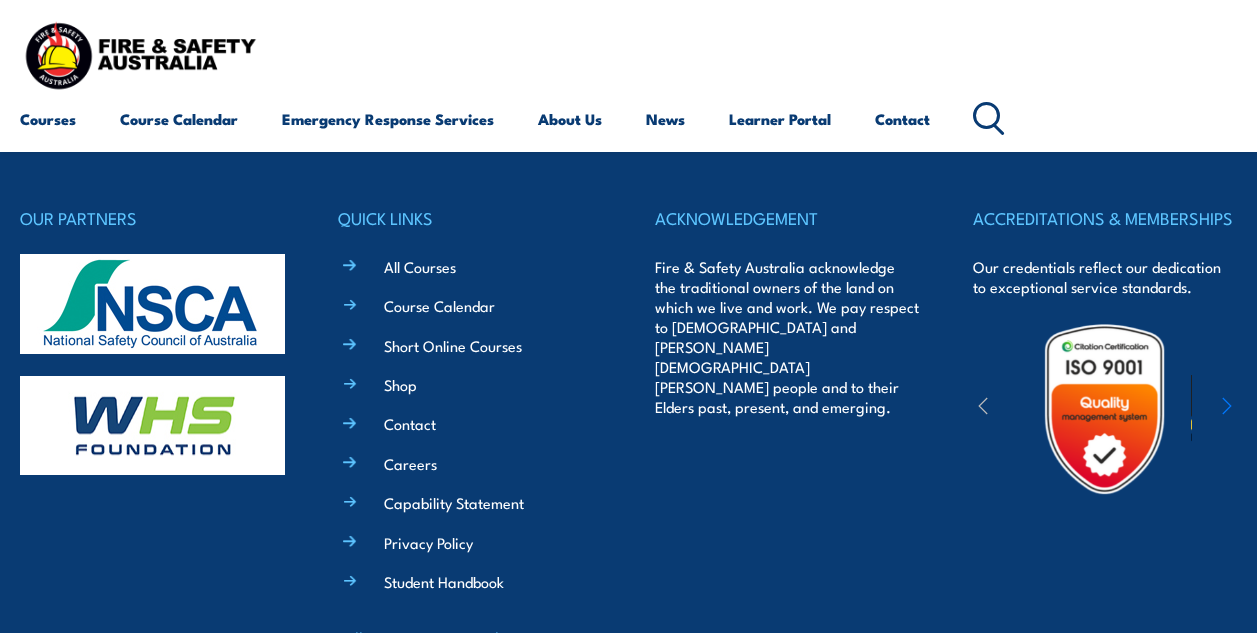 scroll, scrollTop: 0, scrollLeft: 0, axis: both 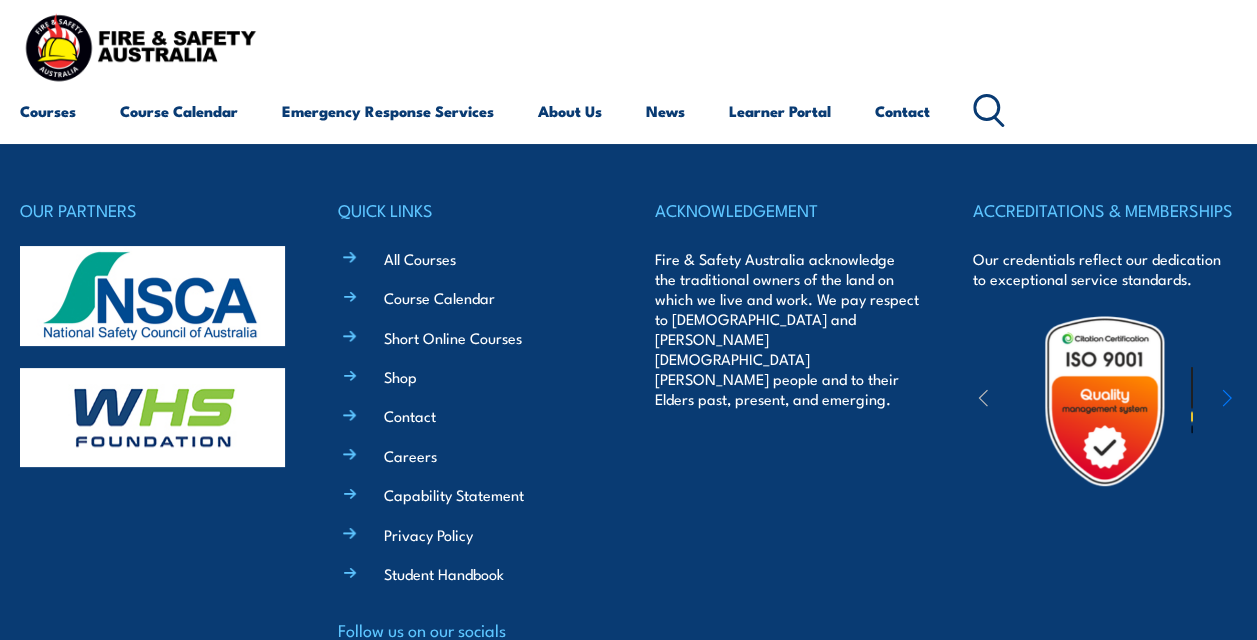select on "VIC" 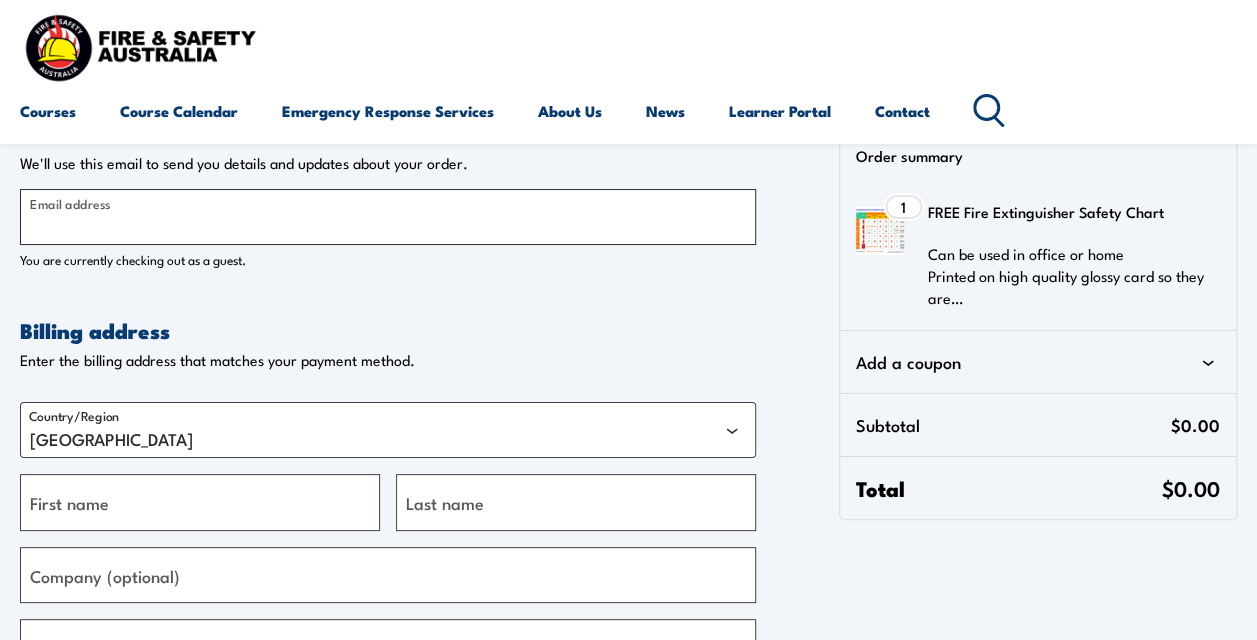 click on "Email address" at bounding box center [388, 217] 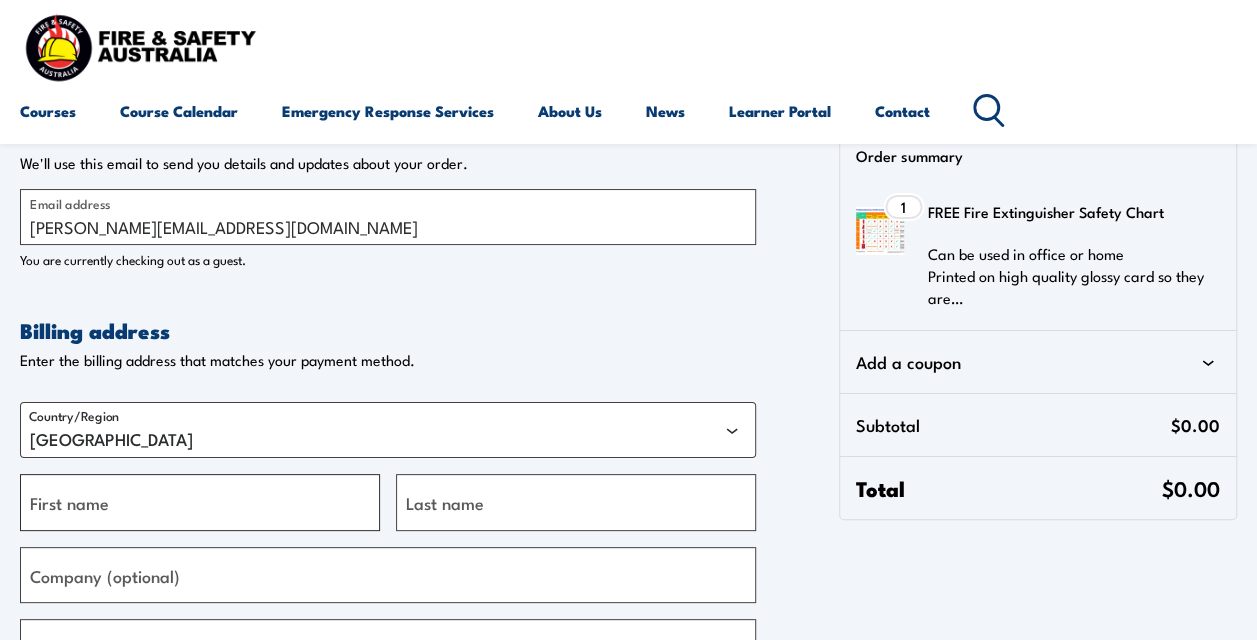 type on "Mohammad" 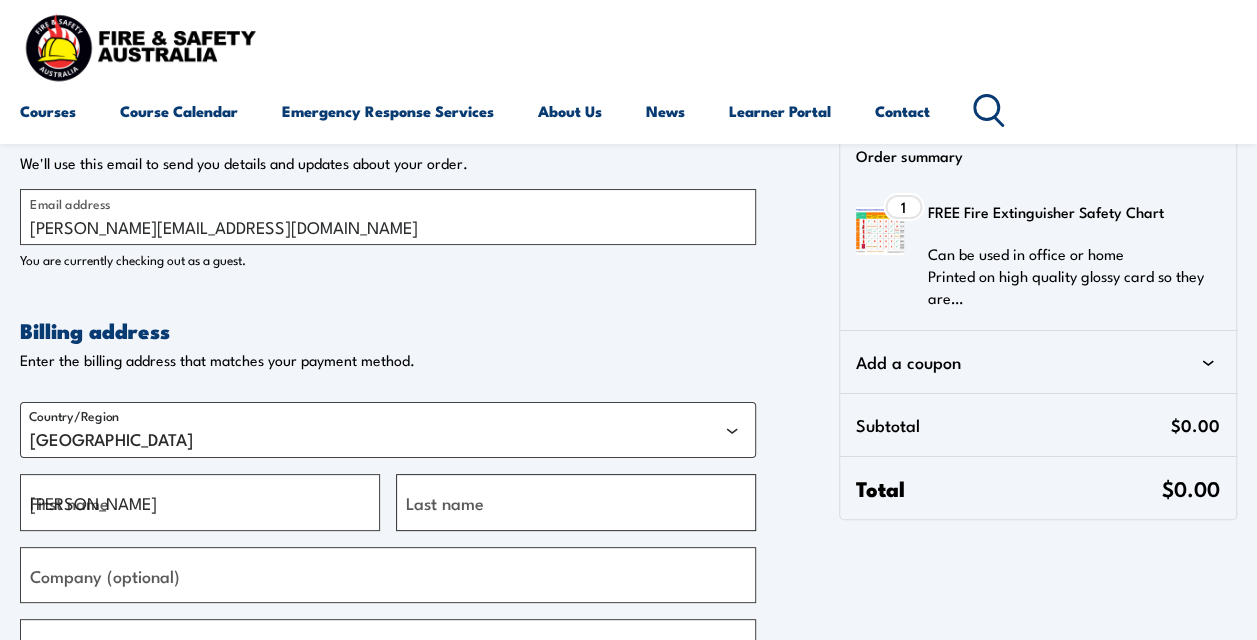 type on "Rana" 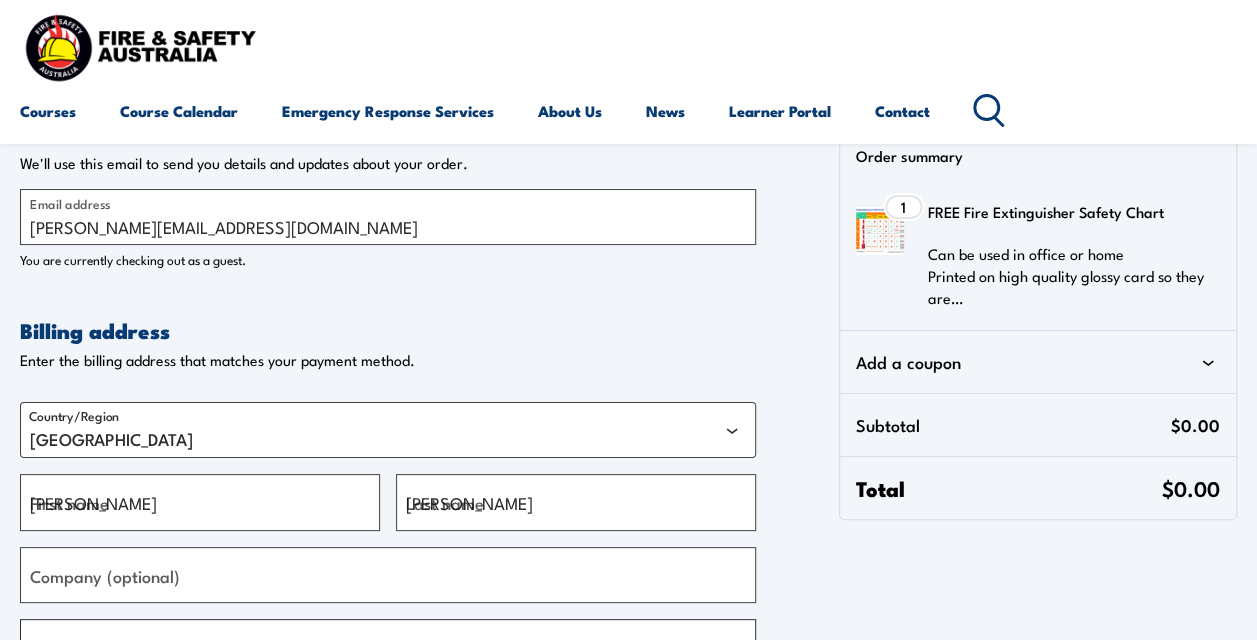 type on "31 Elizabeth McRae Ave" 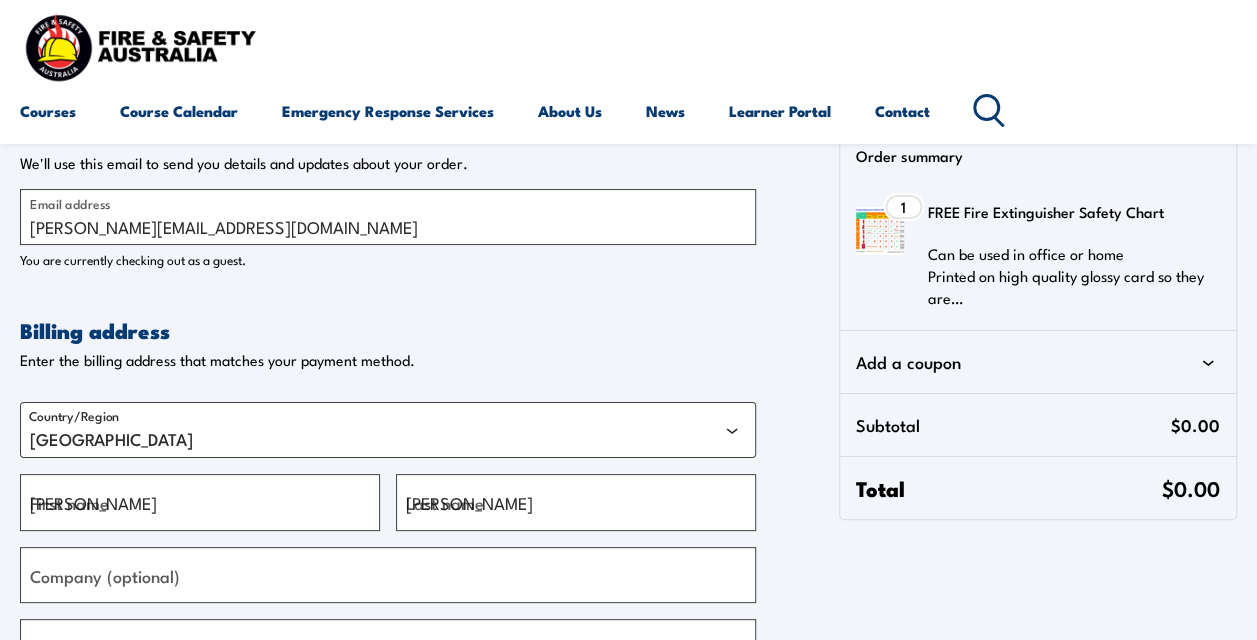 type on "2566" 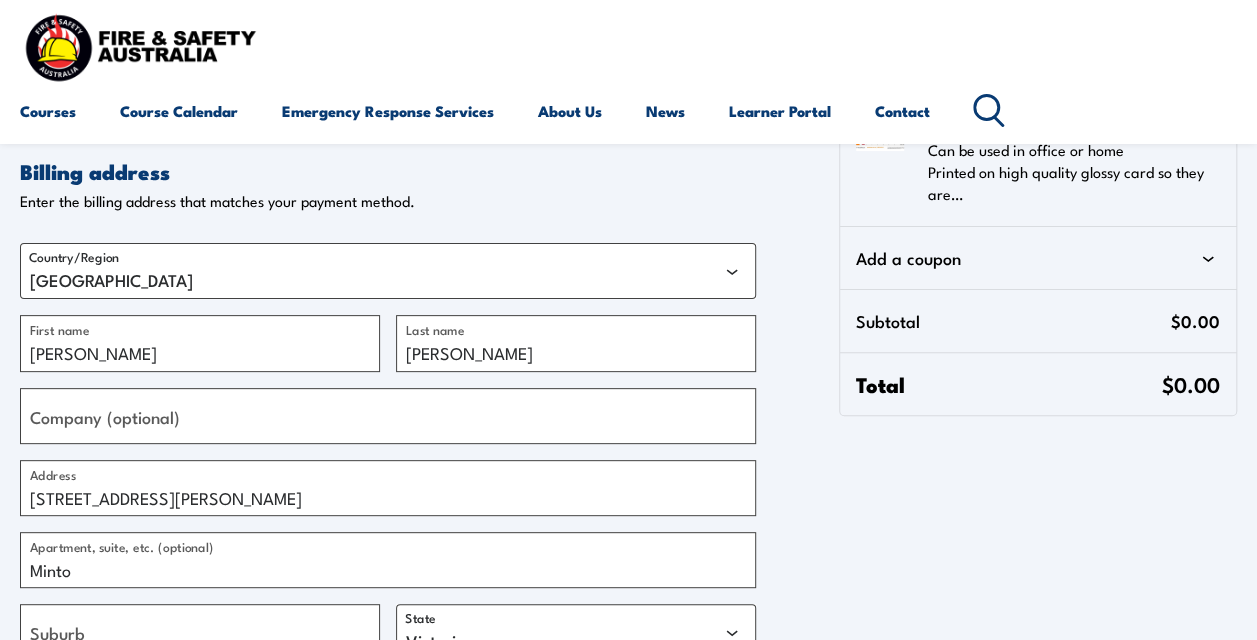 scroll, scrollTop: 200, scrollLeft: 0, axis: vertical 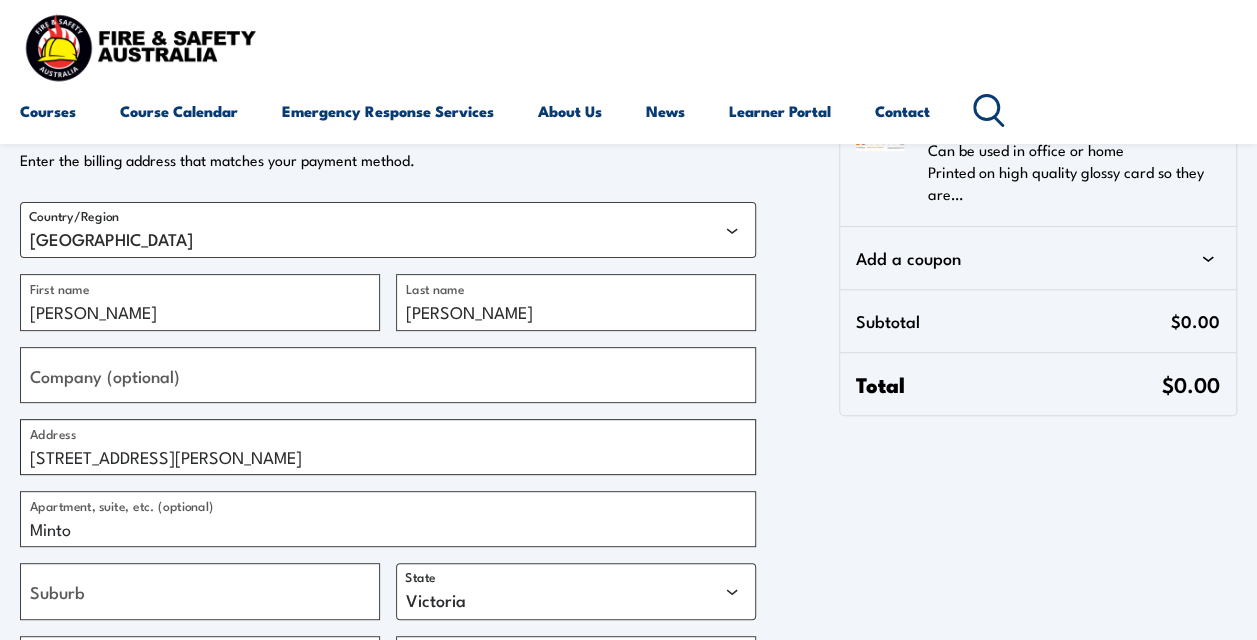 drag, startPoint x: 277, startPoint y: 459, endPoint x: -22, endPoint y: 462, distance: 299.01505 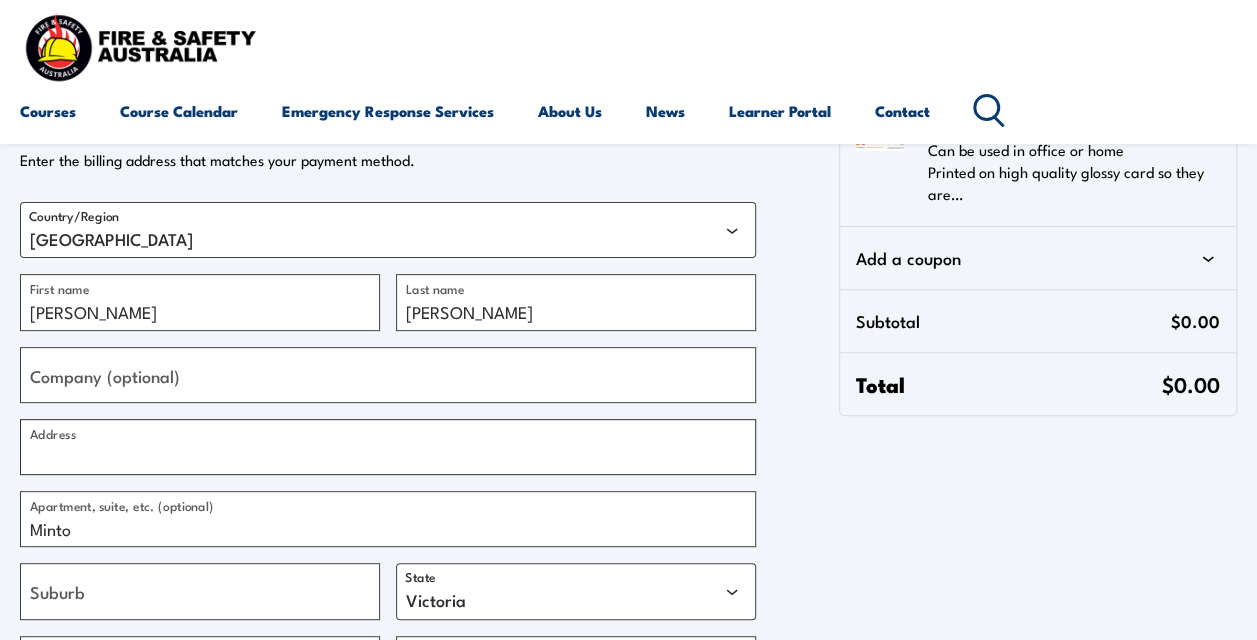 type 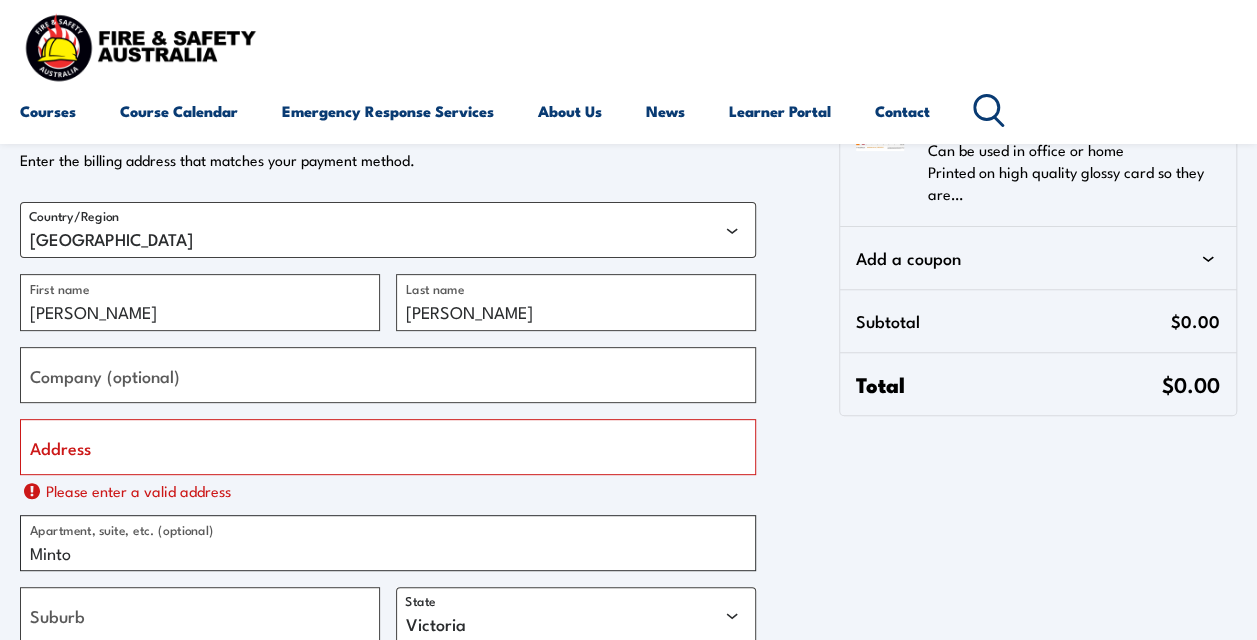 drag, startPoint x: 126, startPoint y: 540, endPoint x: 12, endPoint y: 544, distance: 114.07015 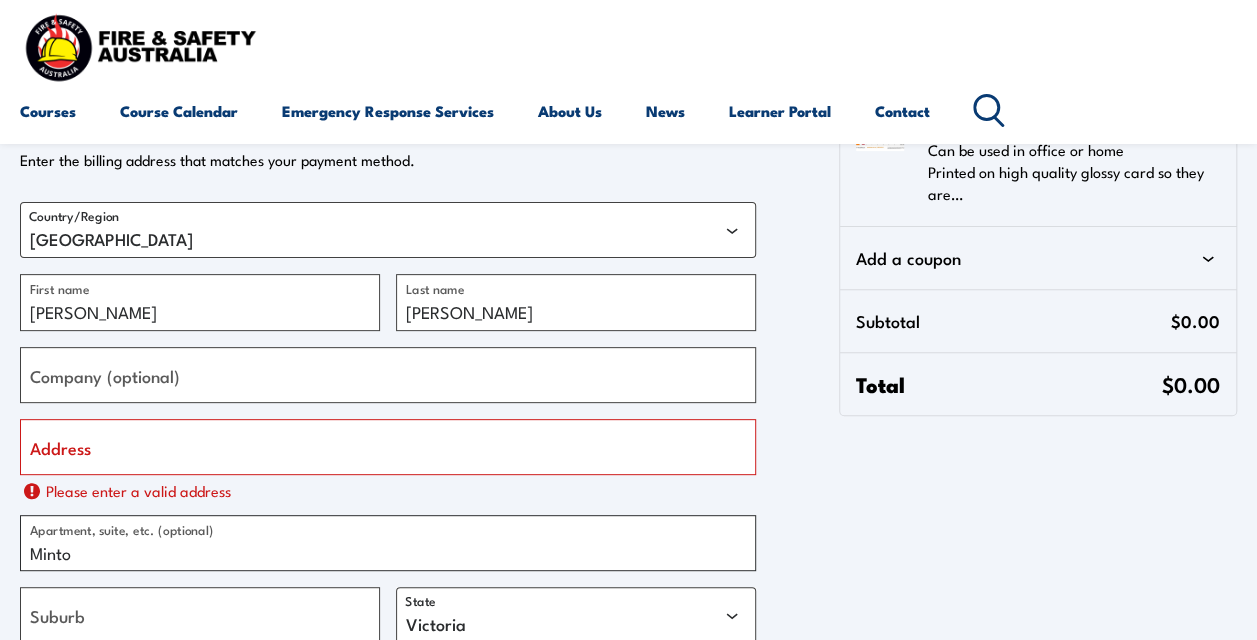 click on "Contact information Contact information We'll use this email to send you details and updates about your order. Mohammad.Rana@pactgroup.com Email address You are currently checking out as a guest.
Billing address Billing address Enter the billing address that matches your payment method. Mohammad Rana Minto  Victoria 2566 Australia +61412614111 Edit Country/Region Australia Mohammad First name Rana Last name Company (optional) Address Please enter a valid address Minto Apartment, suite, etc. (optional) Suburb State Australian Capital Territory New South Wales Northern Territory Queensland South Australia Tasmania Victoria Western Australia 2566 Postcode +61412614111 Phone (optional)
Add a note to your order
By proceeding with your purchase you agree to our Terms and Conditions and  Privacy Policy
Return to Cart Place Order Order summary 1 1 item FREE Fire Extinguisher Safety Chart Can be used in office or home
Add a coupon
$0.00" at bounding box center (628, 410) 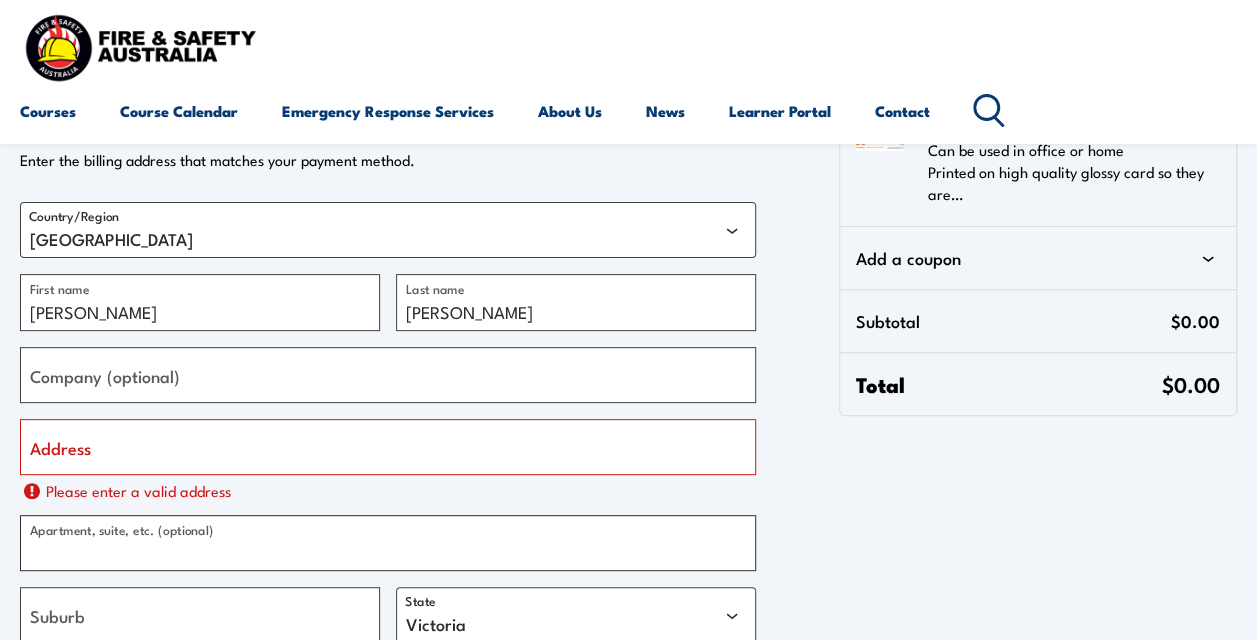 scroll, scrollTop: 300, scrollLeft: 0, axis: vertical 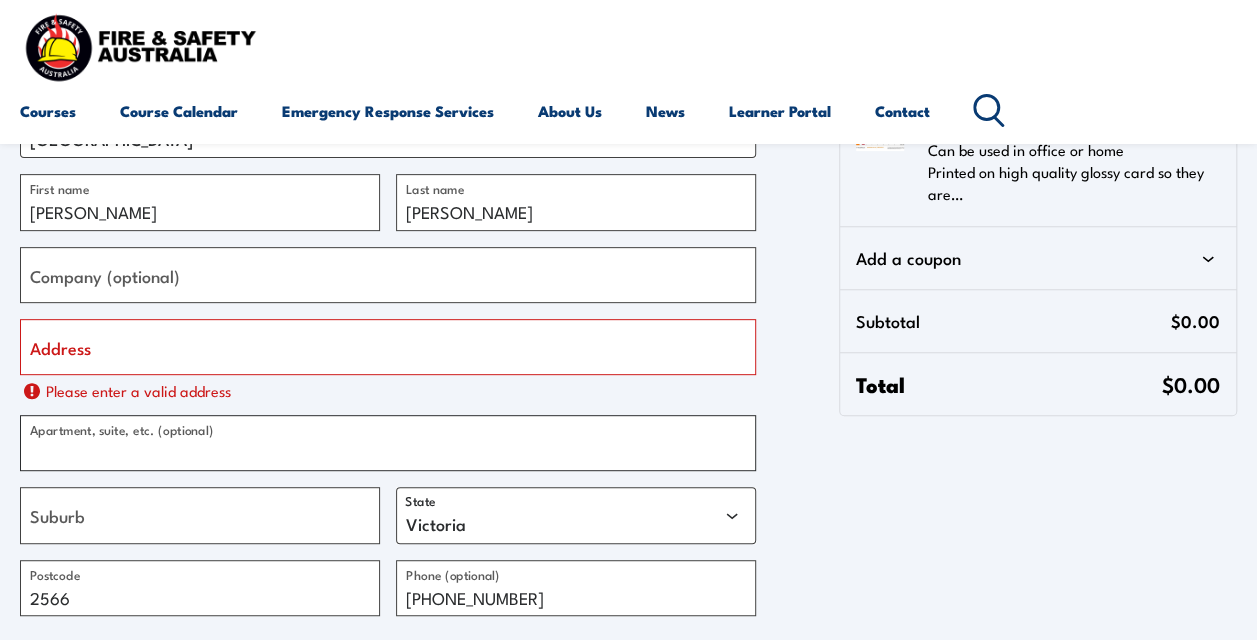 type 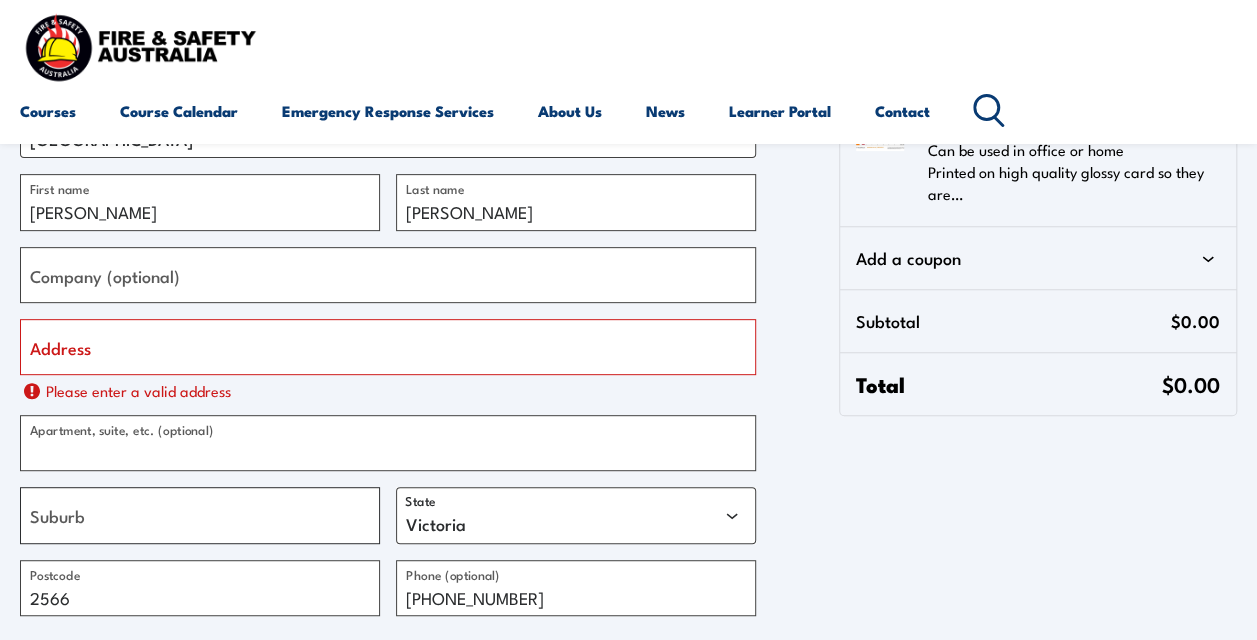 click on "Suburb" at bounding box center (200, 515) 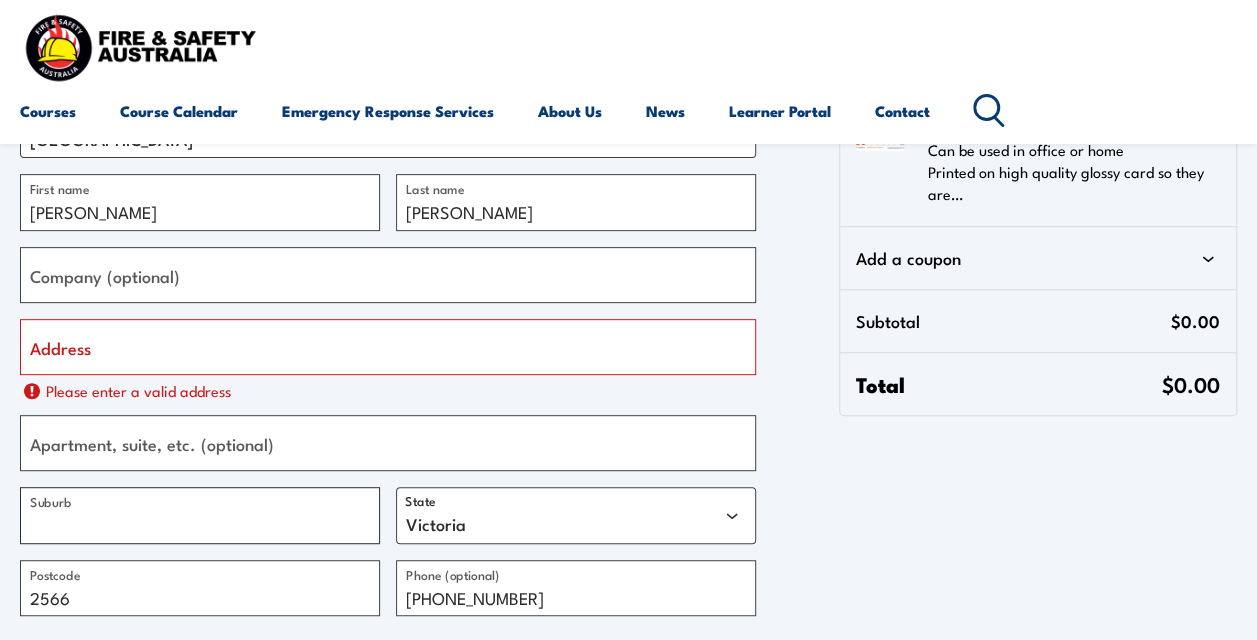 type on "Ingleburn" 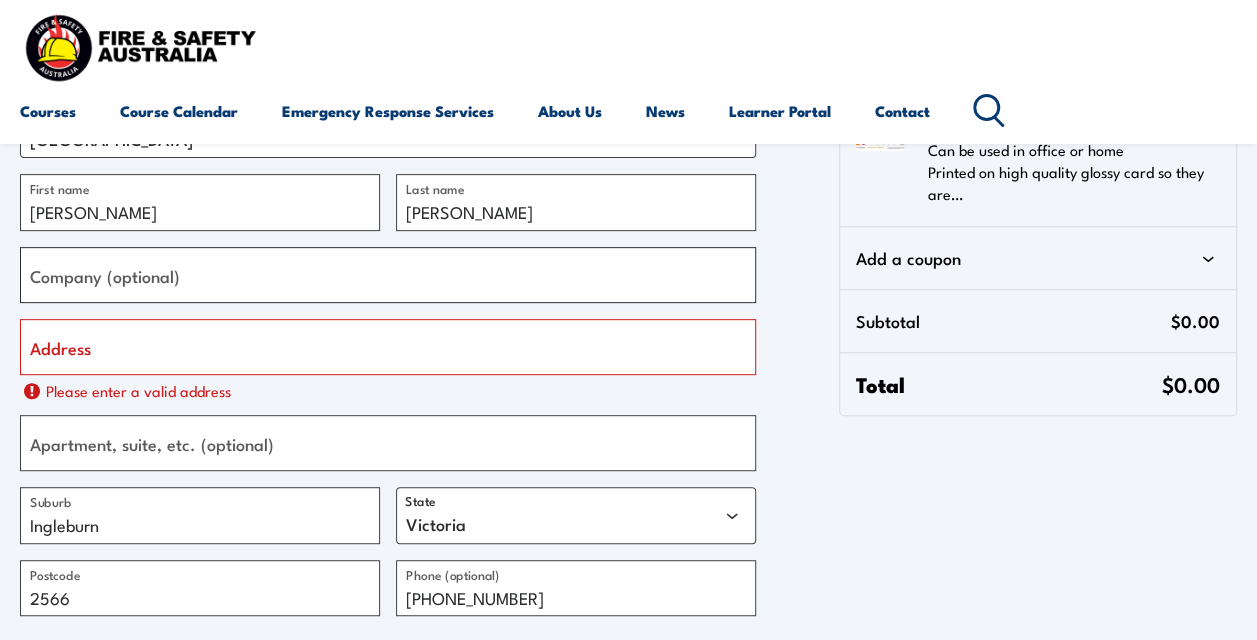 type on "Pact Group" 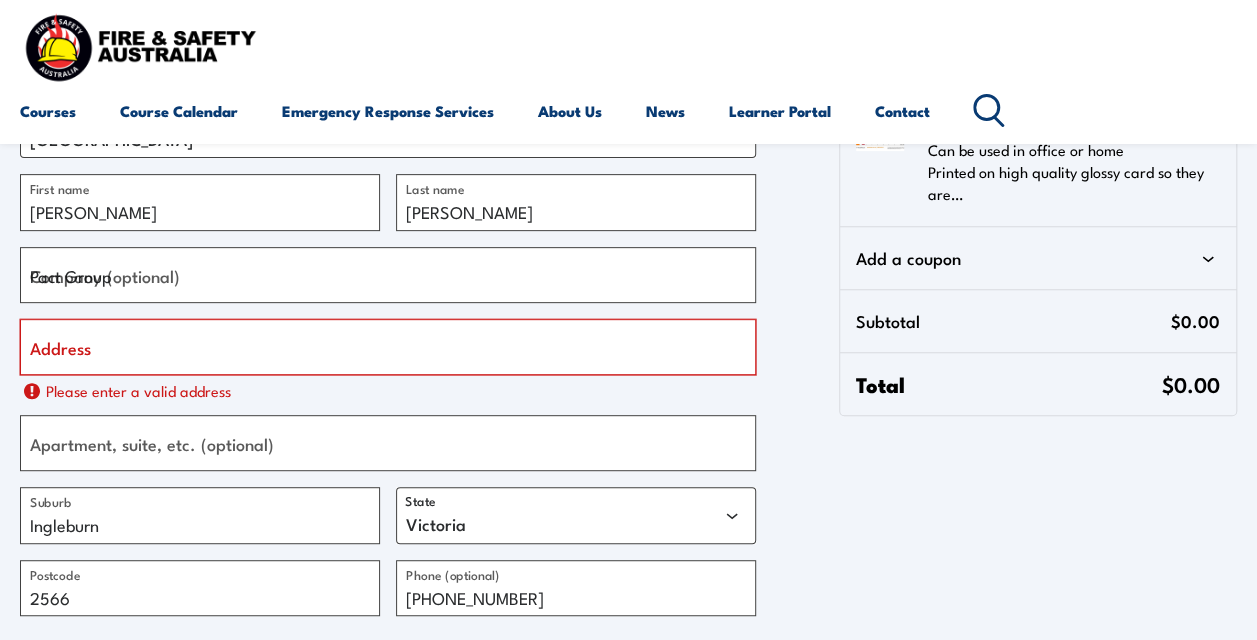 type on "5 KEATS PL" 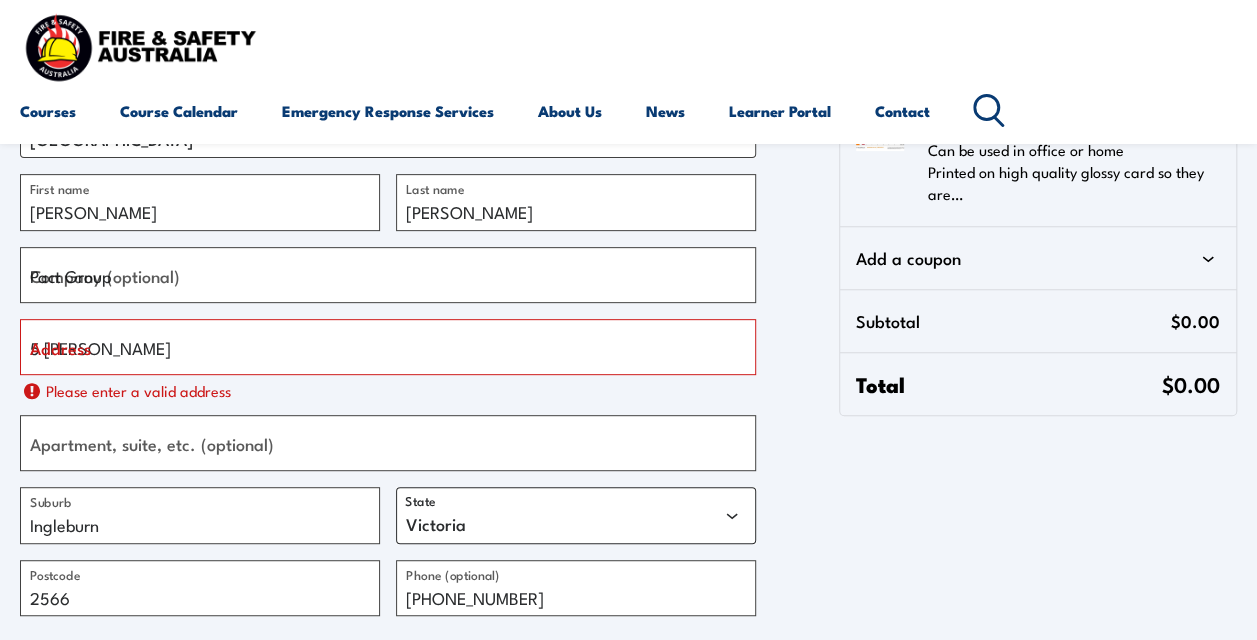 select on "NSW" 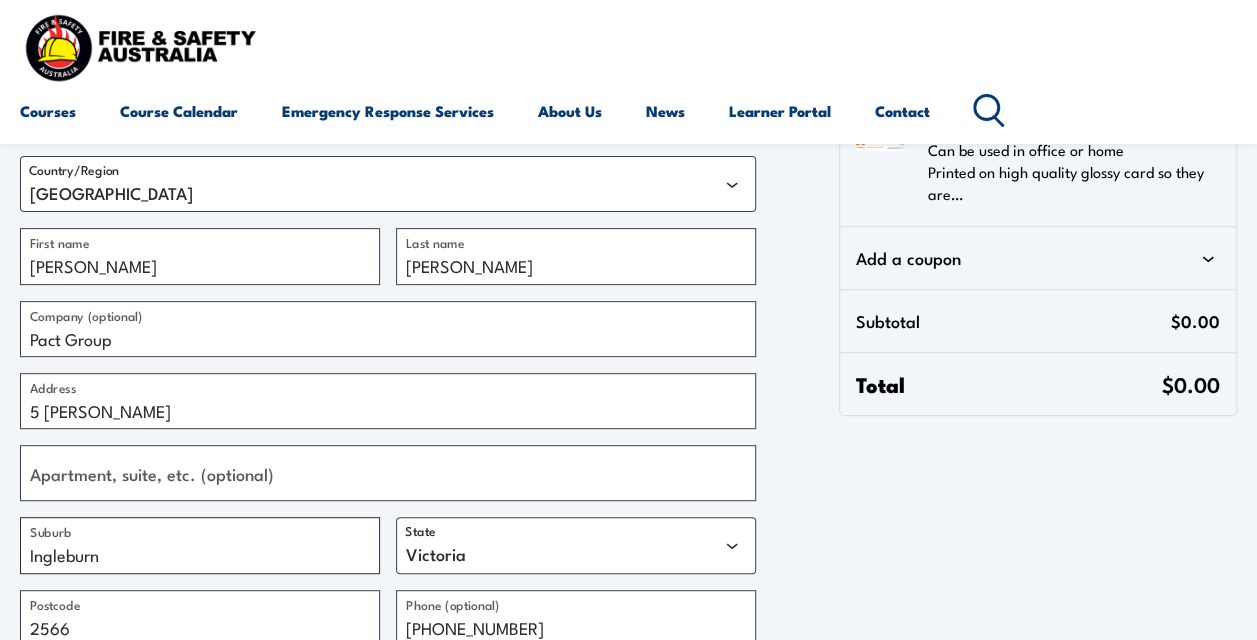 scroll, scrollTop: 200, scrollLeft: 0, axis: vertical 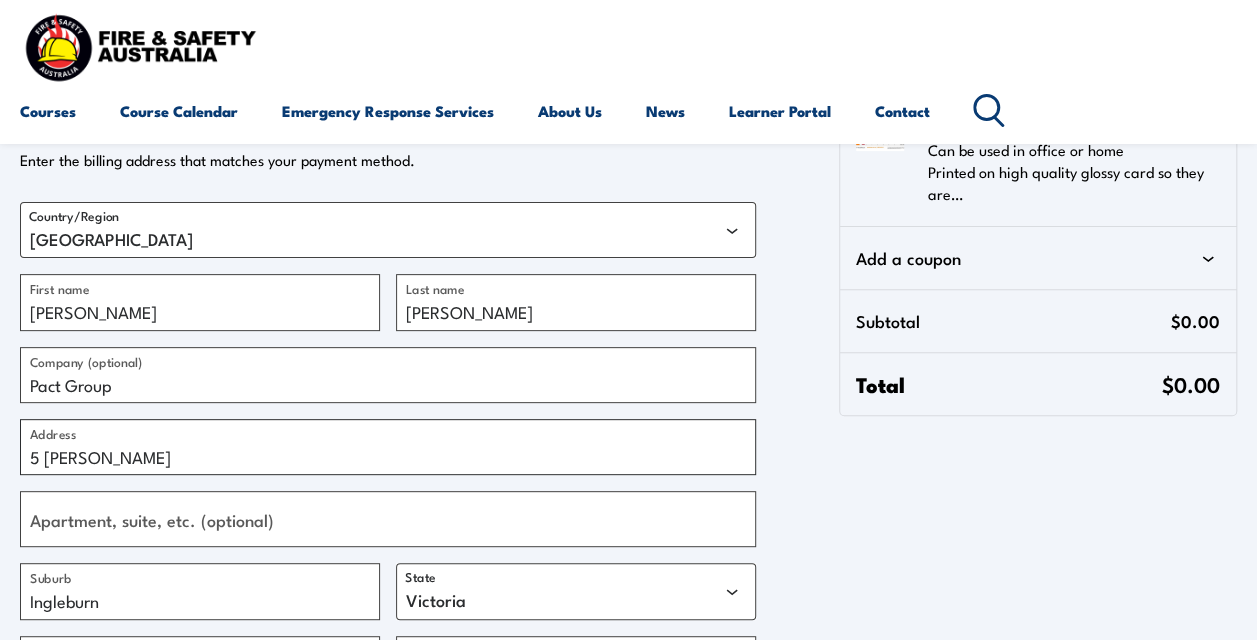 drag, startPoint x: 168, startPoint y: 468, endPoint x: -2, endPoint y: 467, distance: 170.00294 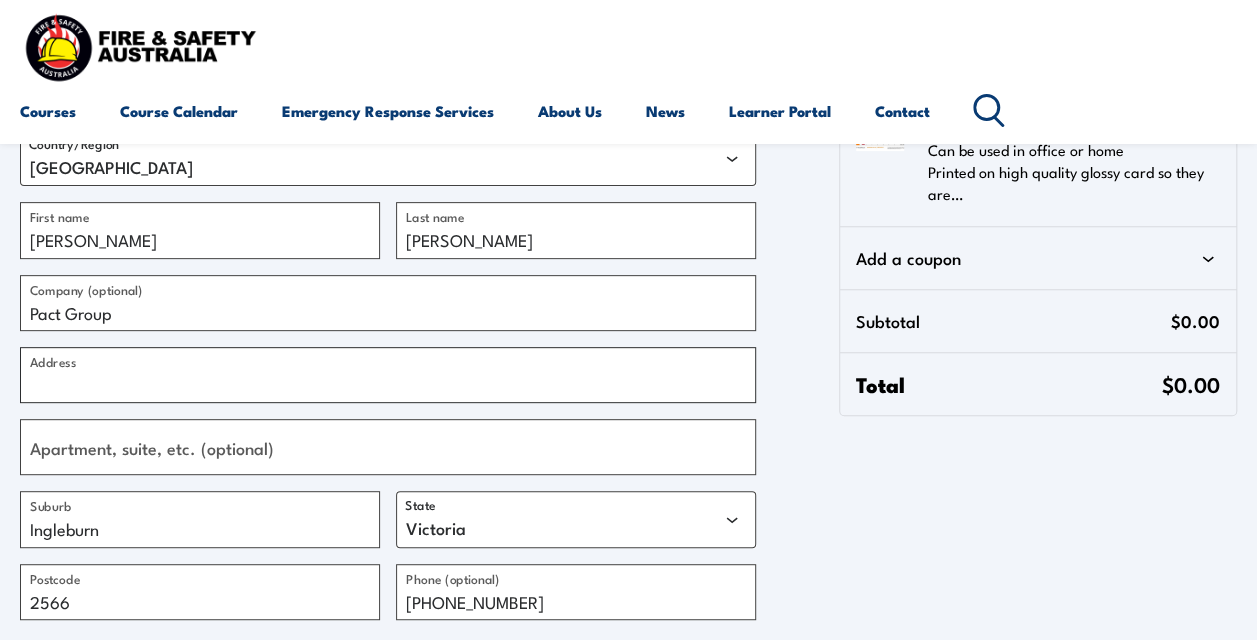 scroll, scrollTop: 400, scrollLeft: 0, axis: vertical 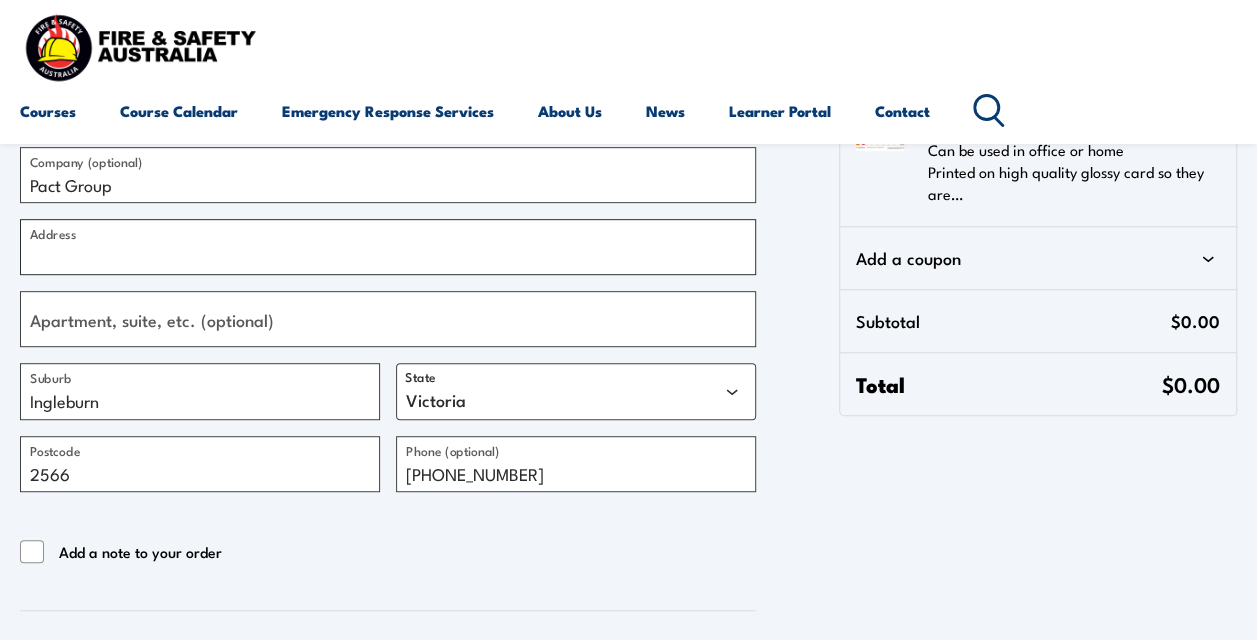 type 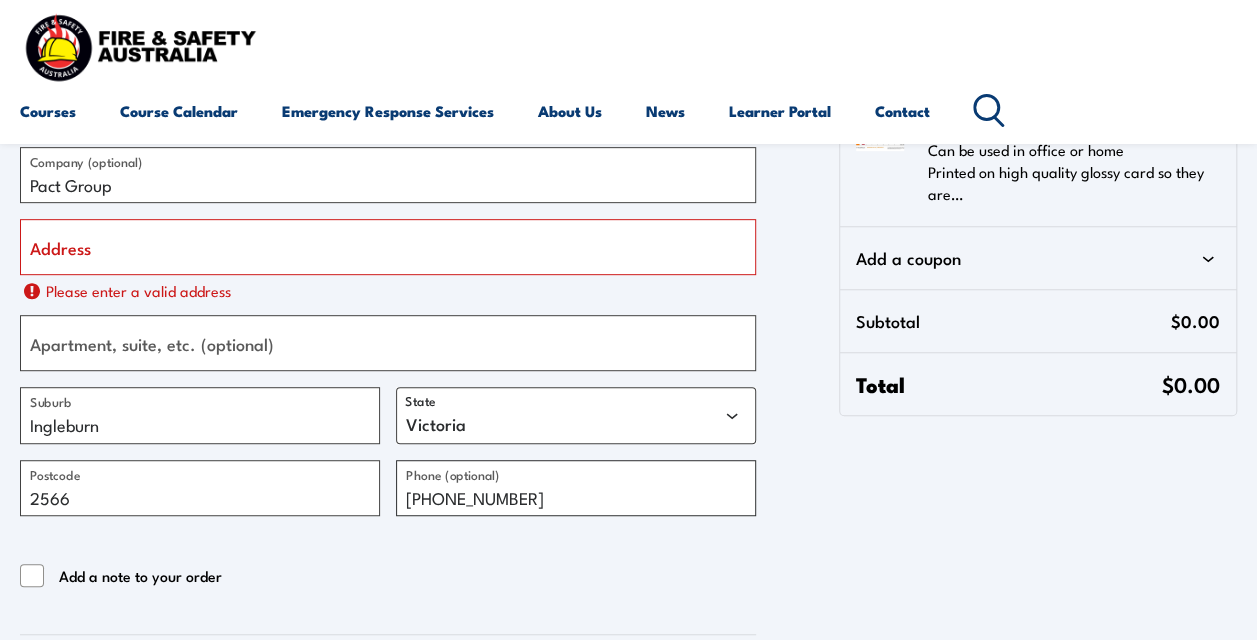 drag, startPoint x: 501, startPoint y: 472, endPoint x: 394, endPoint y: 475, distance: 107.042046 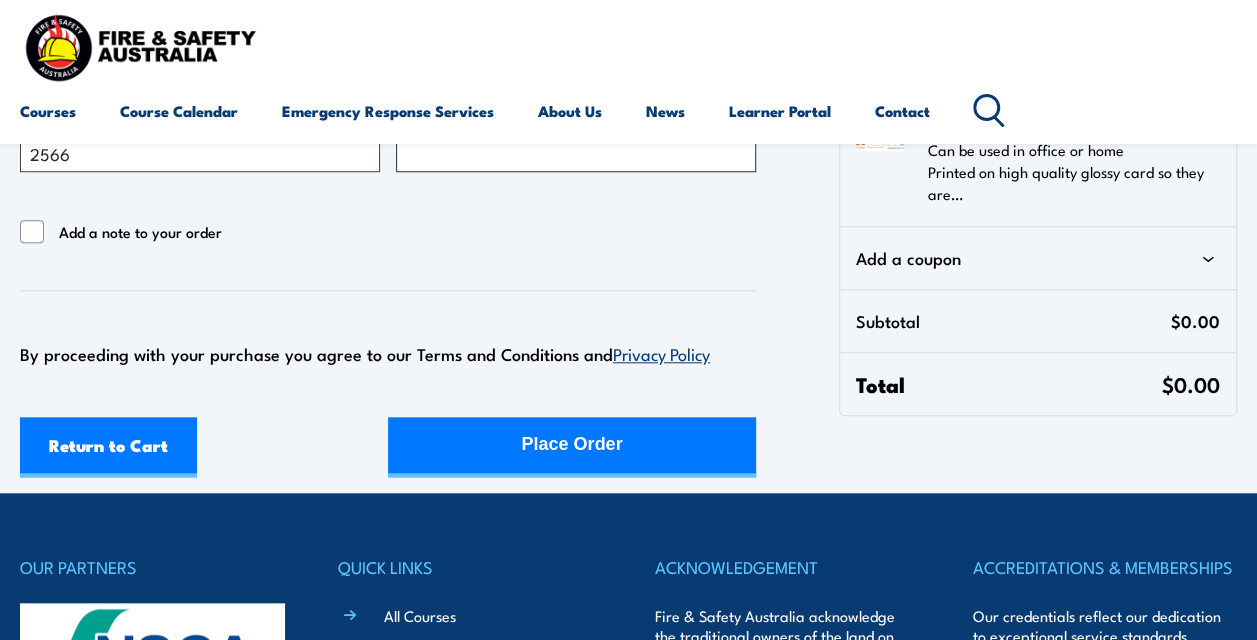 scroll, scrollTop: 700, scrollLeft: 0, axis: vertical 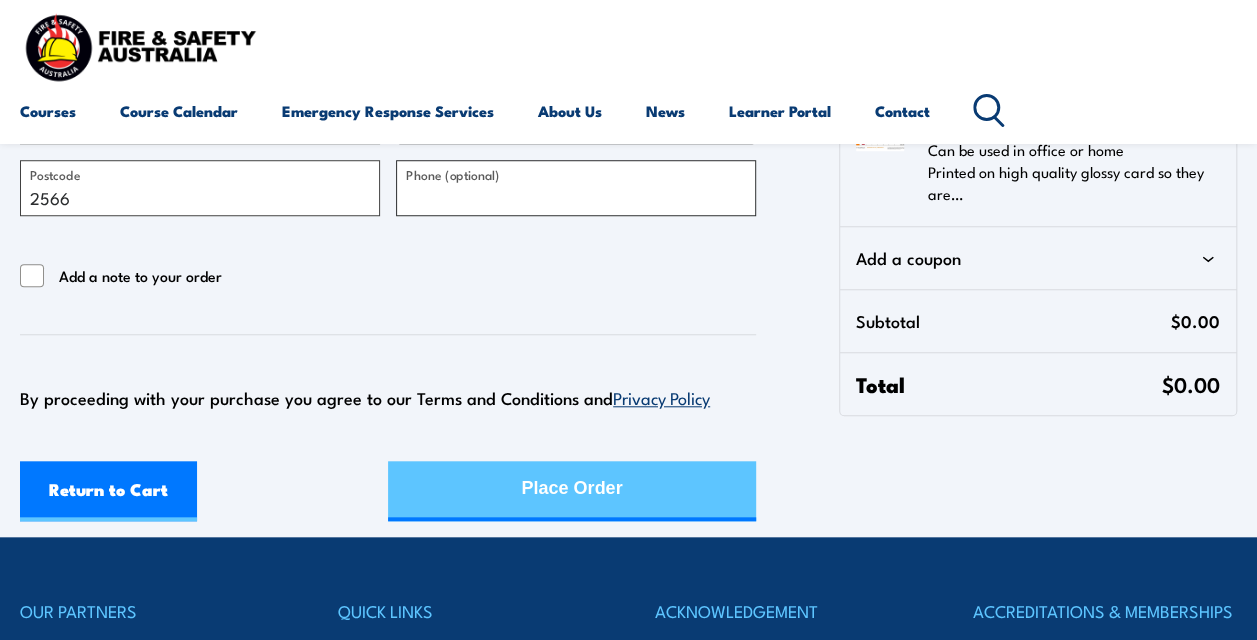type 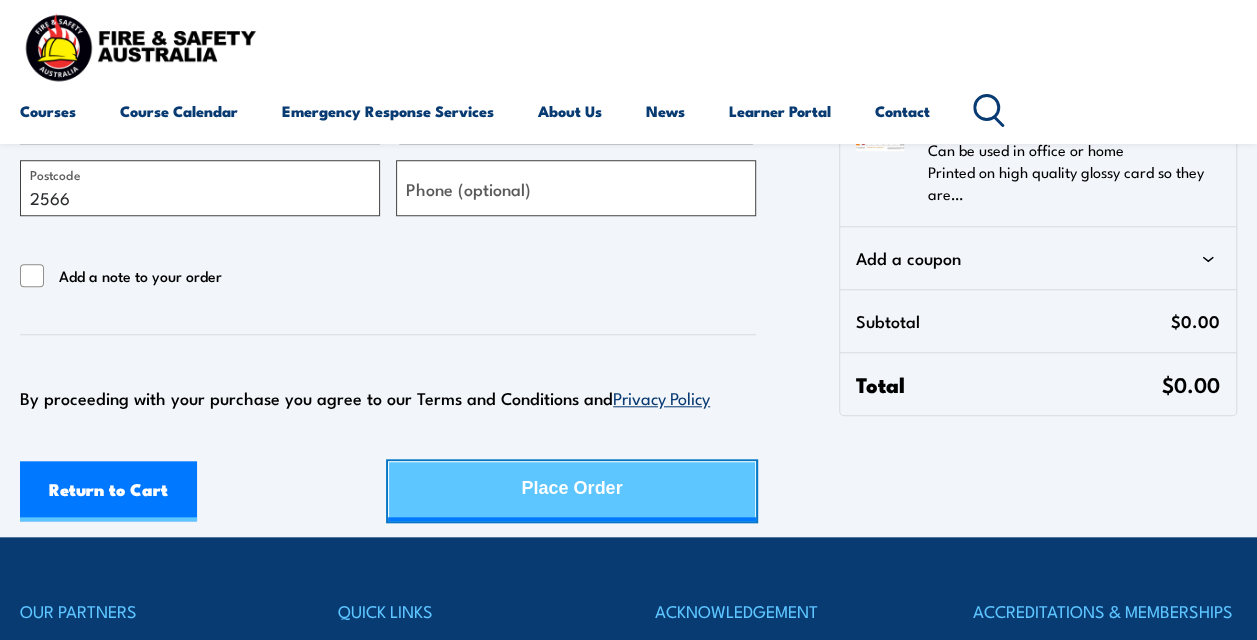 click on "Place Order" at bounding box center (571, 488) 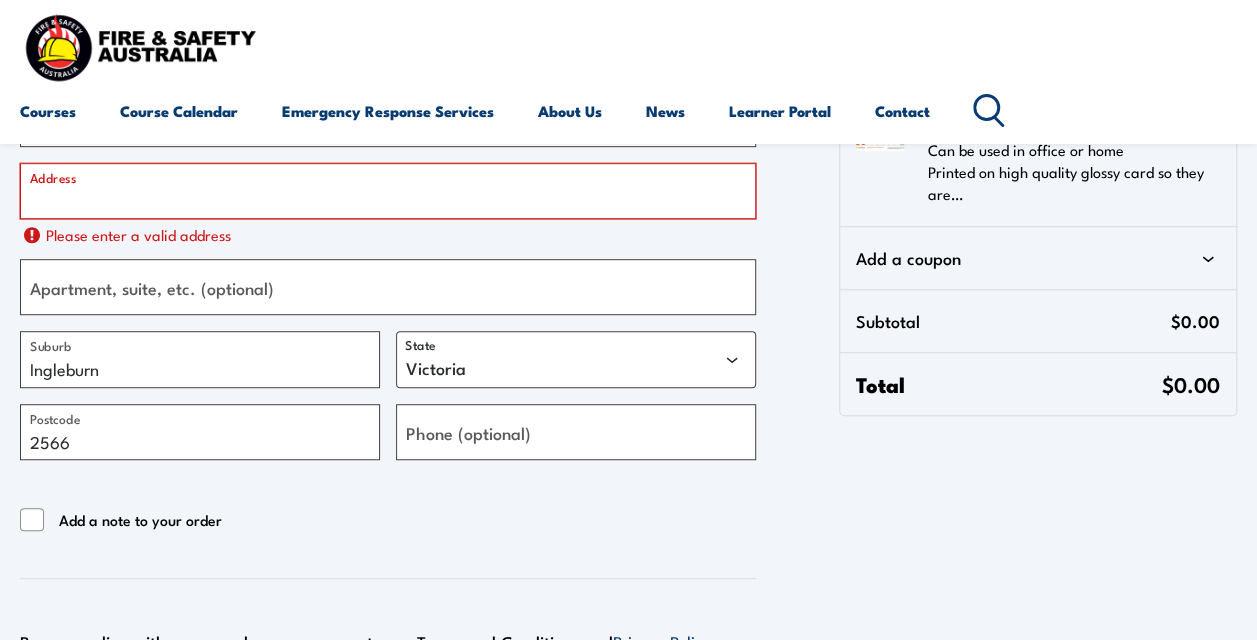 scroll, scrollTop: 326, scrollLeft: 0, axis: vertical 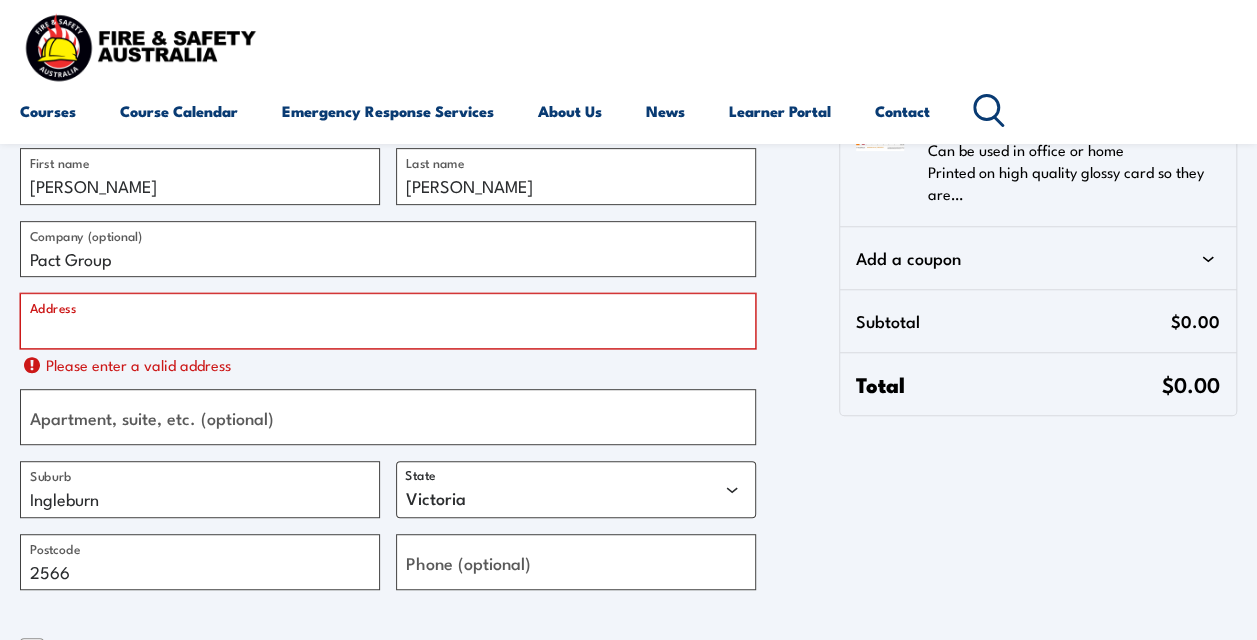 click on "Address" at bounding box center (388, 321) 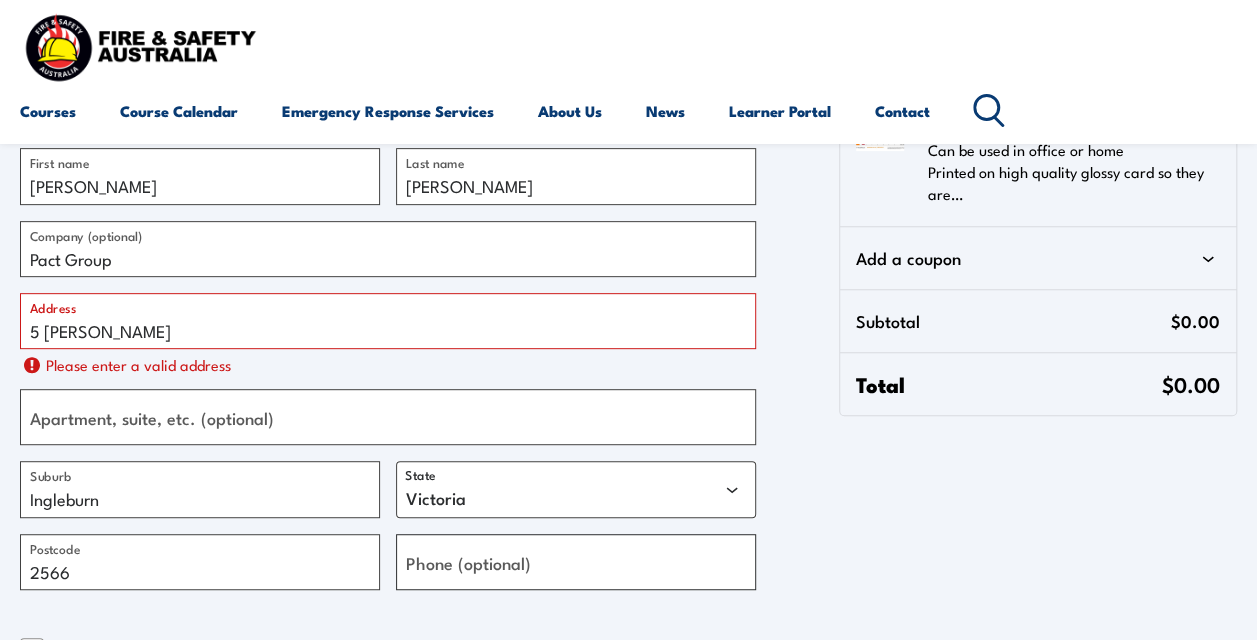 type on "+61412614111" 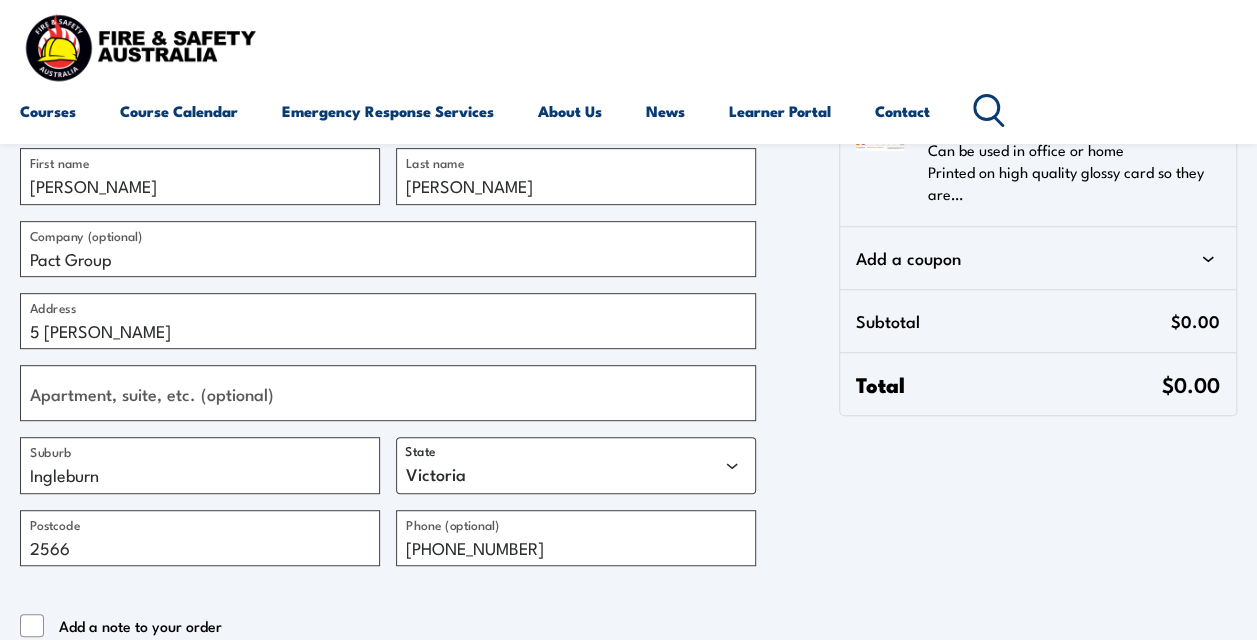 click on "Contact information Contact information We'll use this email to send you details and updates about your order. Mohammad.Rana@pactgroup.com Email address You are currently checking out as a guest.
Billing address Billing address Enter the billing address that matches your payment method. Mohammad Rana Pact Group 5 KEATS PL Ingleburn New South Wales 2566 Australia +61412614111 Edit Country/Region Australia Mohammad First name Rana Last name Pact Group Company (optional) 5 KEATS PL Address Apartment, suite, etc. (optional) Ingleburn Suburb State Australian Capital Territory New South Wales Northern Territory Queensland South Australia Tasmania Victoria Western Australia 2566 Postcode +61412614111 Phone (optional)
Add a note to your order
By proceeding with your purchase you agree to our Terms and Conditions and  Privacy Policy
Return to Cart Place Order" at bounding box center [415, 332] 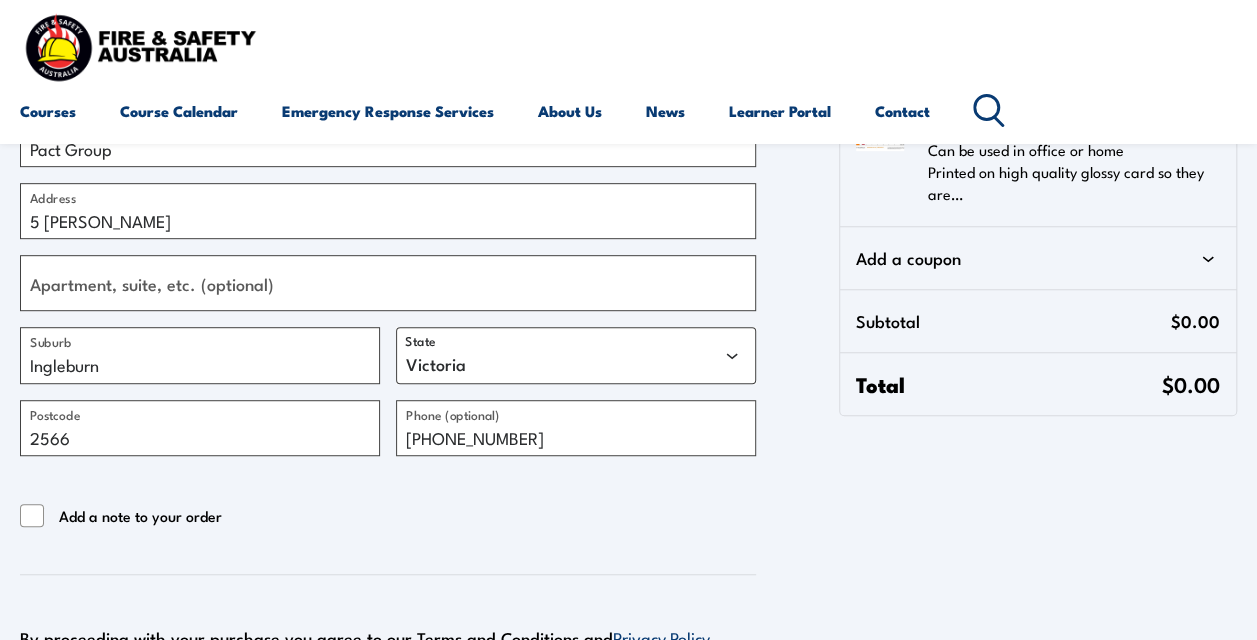scroll, scrollTop: 700, scrollLeft: 0, axis: vertical 